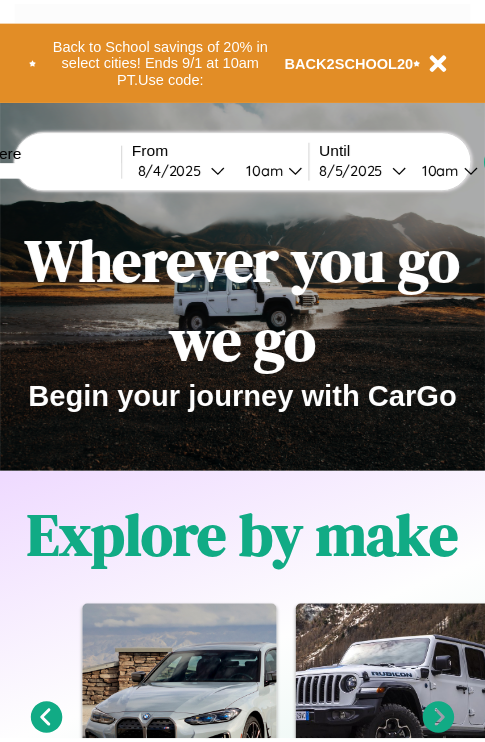 scroll, scrollTop: 0, scrollLeft: 0, axis: both 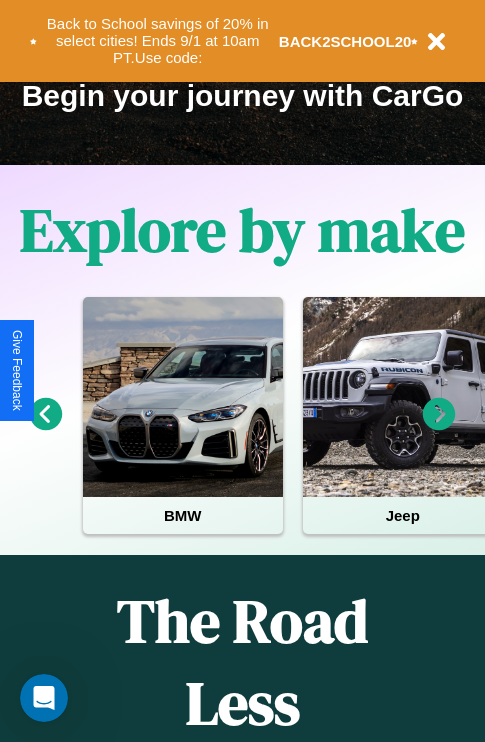 click 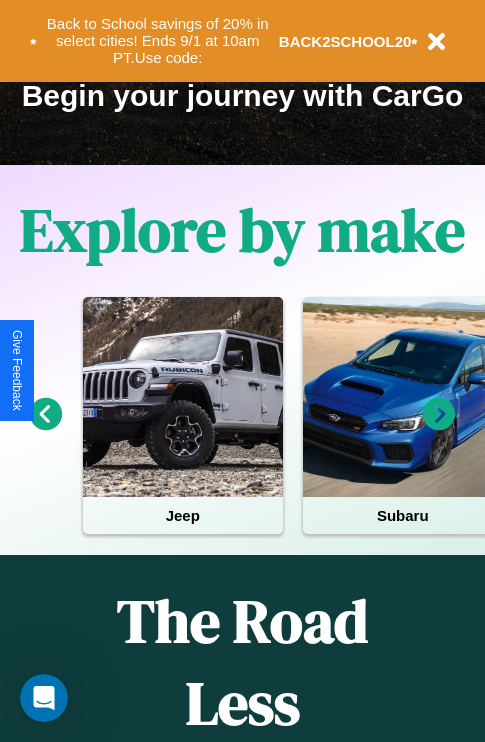 click 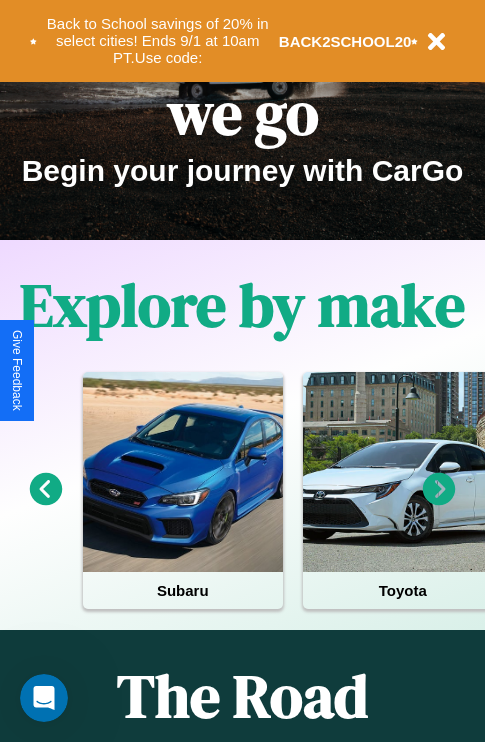 scroll, scrollTop: 0, scrollLeft: 0, axis: both 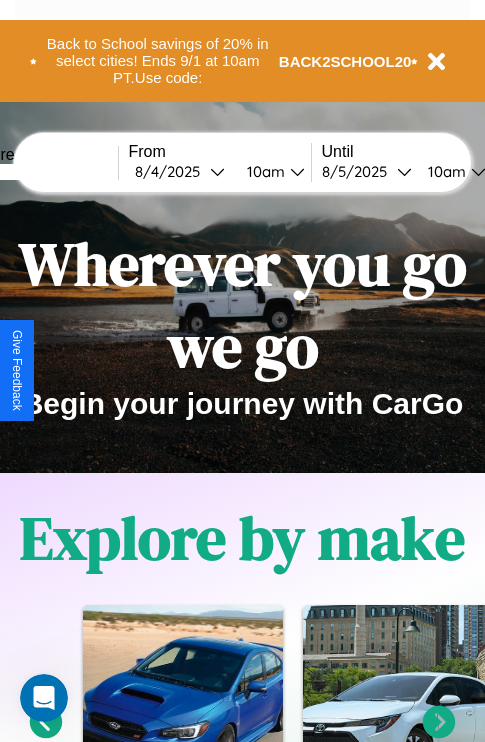 click at bounding box center (43, 172) 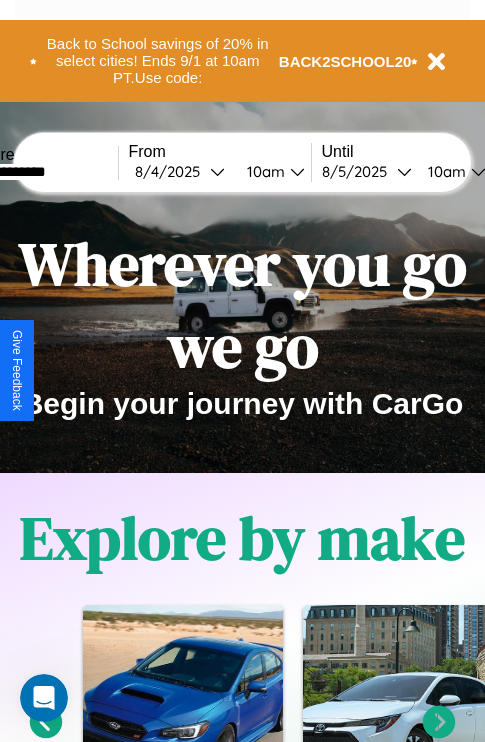 type on "**********" 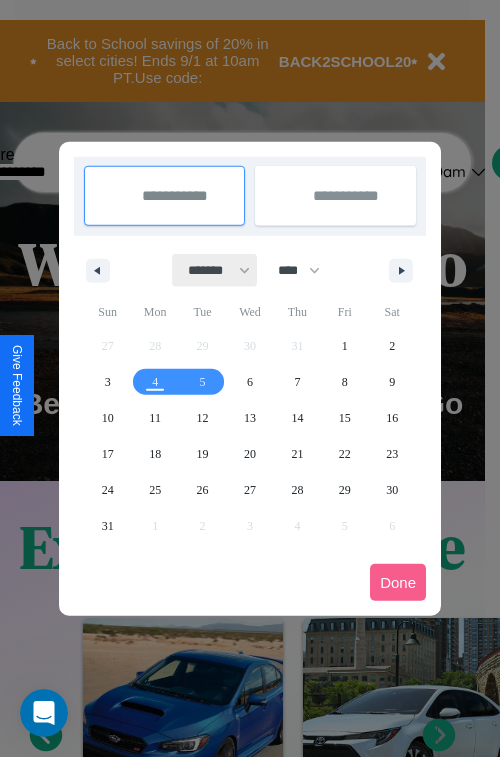 click on "******* ******** ***** ***** *** **** **** ****** ********* ******* ******** ********" at bounding box center (215, 270) 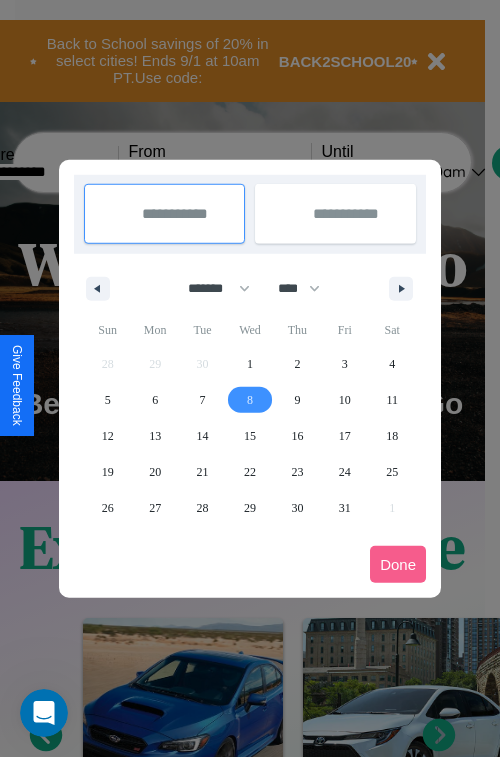 click on "8" at bounding box center [250, 400] 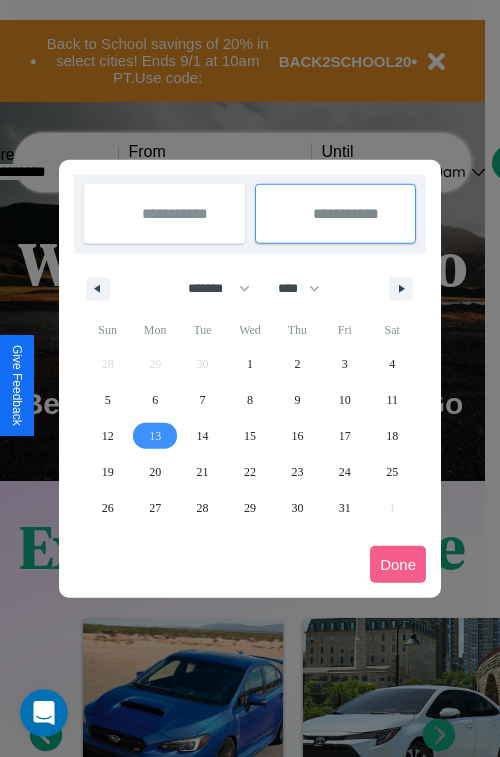 click on "13" at bounding box center [155, 436] 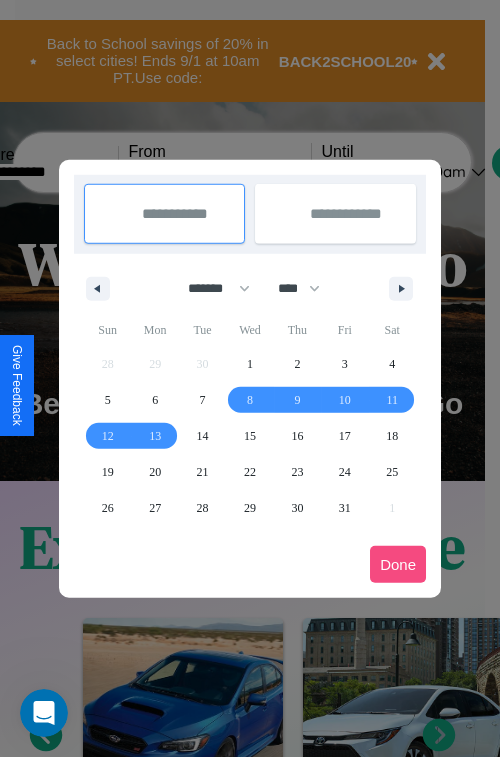 click on "Done" at bounding box center (398, 564) 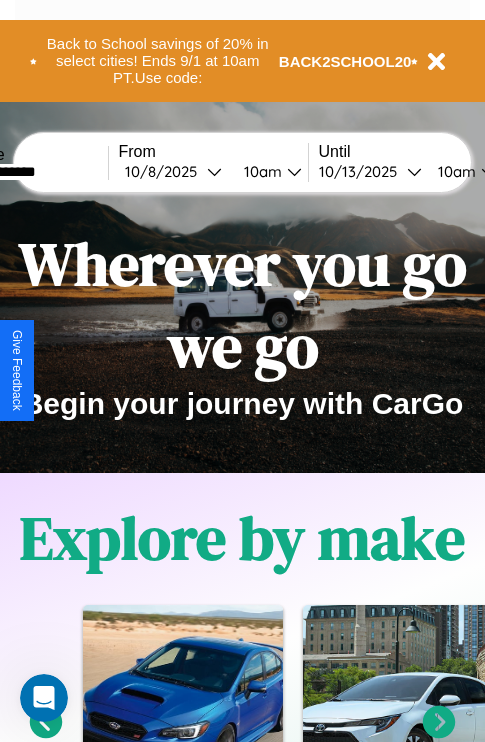 scroll, scrollTop: 0, scrollLeft: 77, axis: horizontal 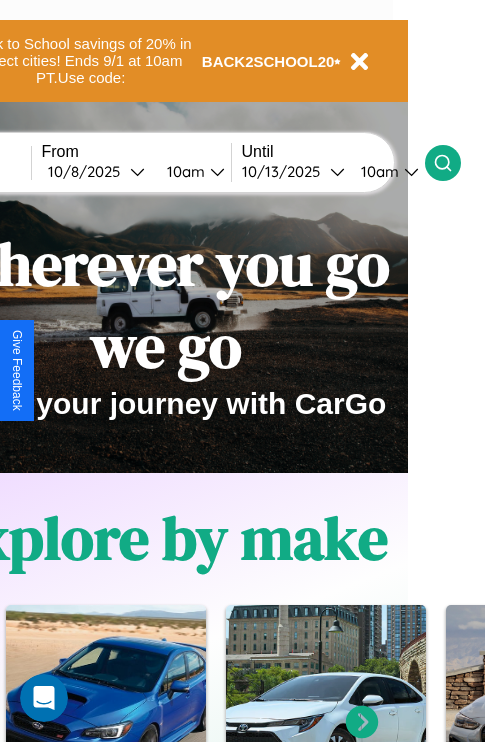 click 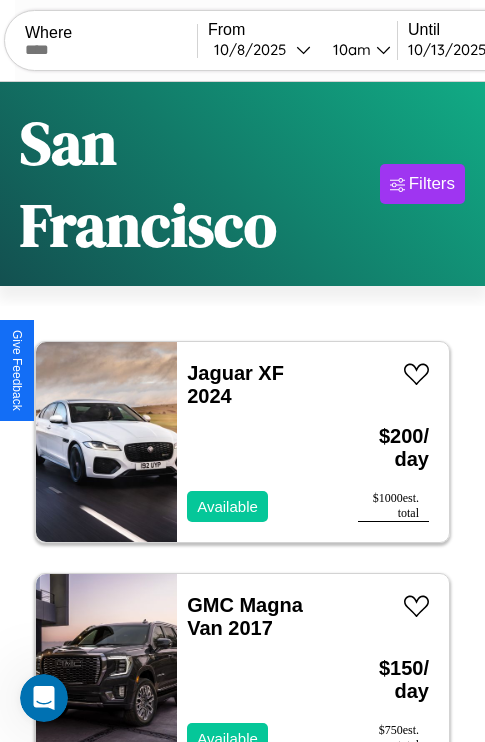 scroll, scrollTop: 138, scrollLeft: 0, axis: vertical 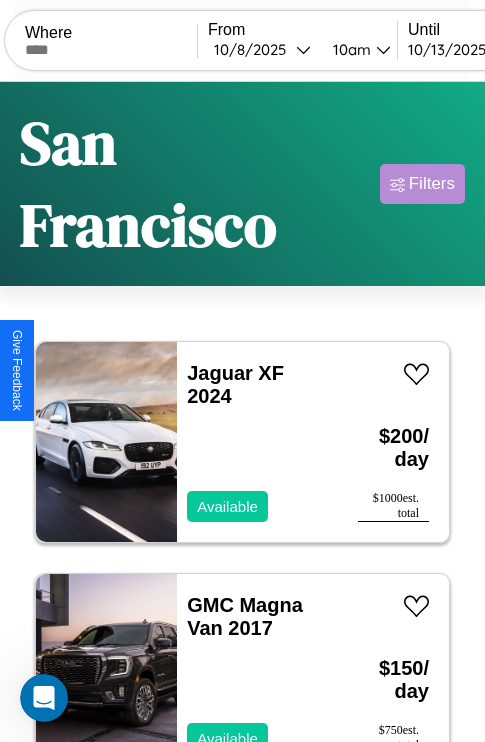 click on "Filters" at bounding box center (432, 184) 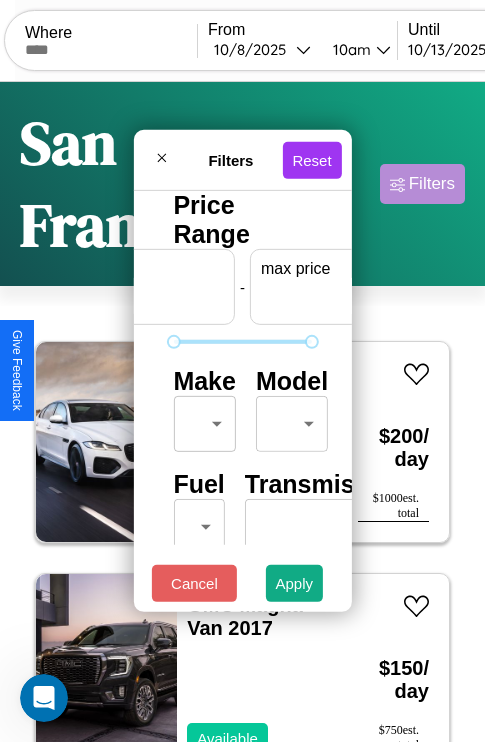 scroll, scrollTop: 0, scrollLeft: 124, axis: horizontal 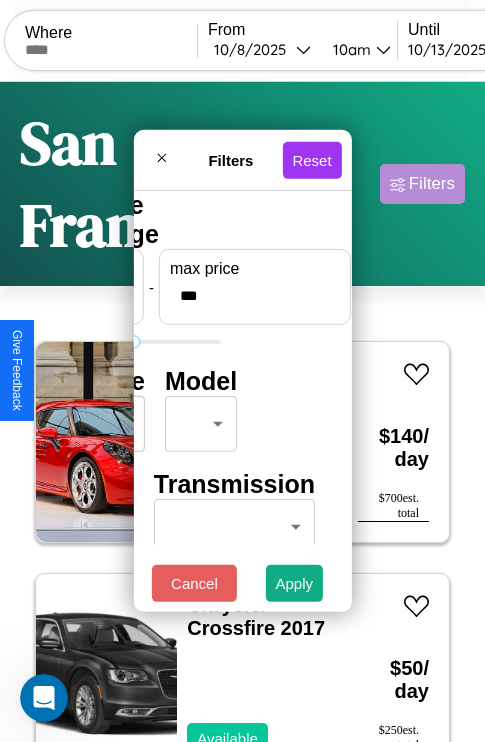 type on "***" 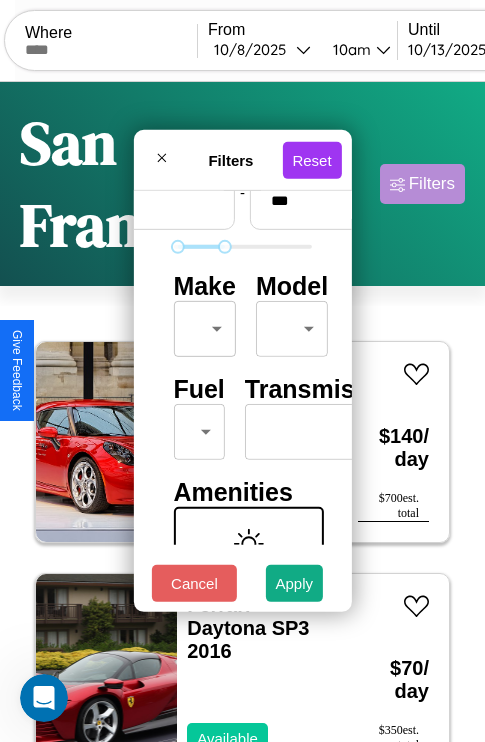 scroll, scrollTop: 162, scrollLeft: 0, axis: vertical 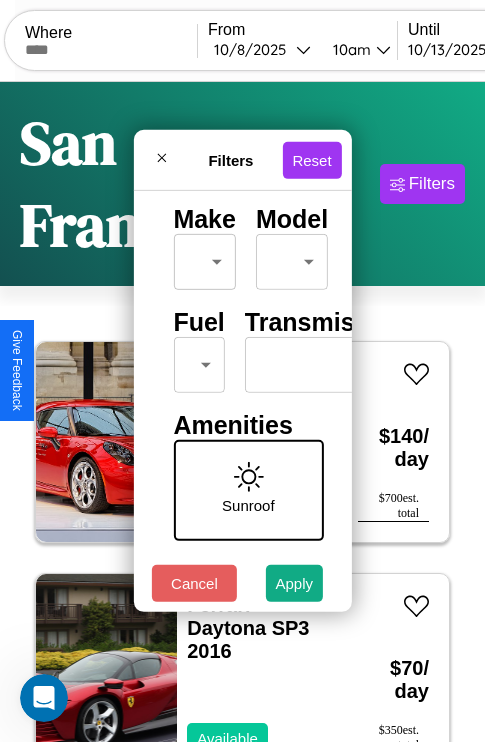 type on "**" 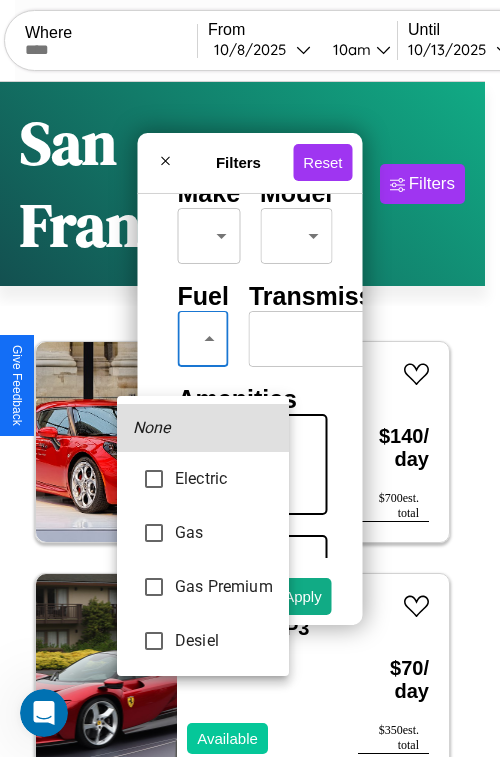 type on "***" 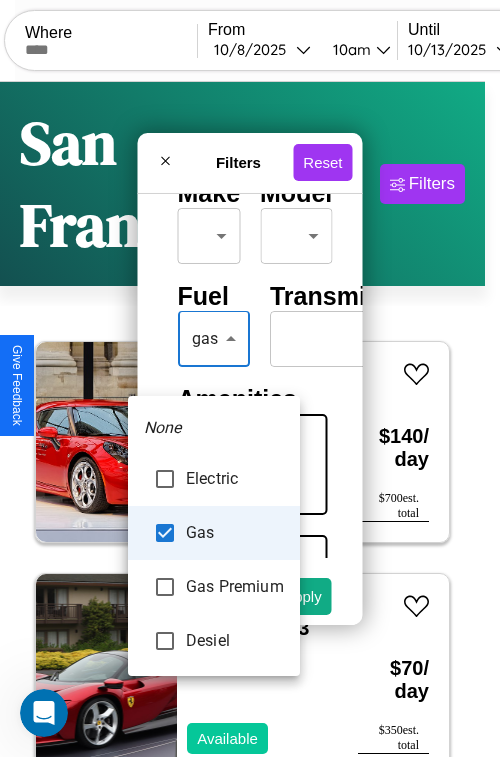 click at bounding box center [250, 378] 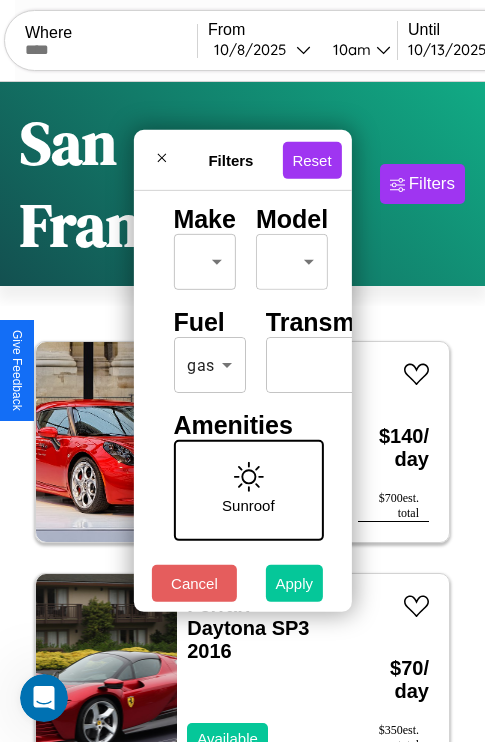 click on "Apply" at bounding box center (295, 583) 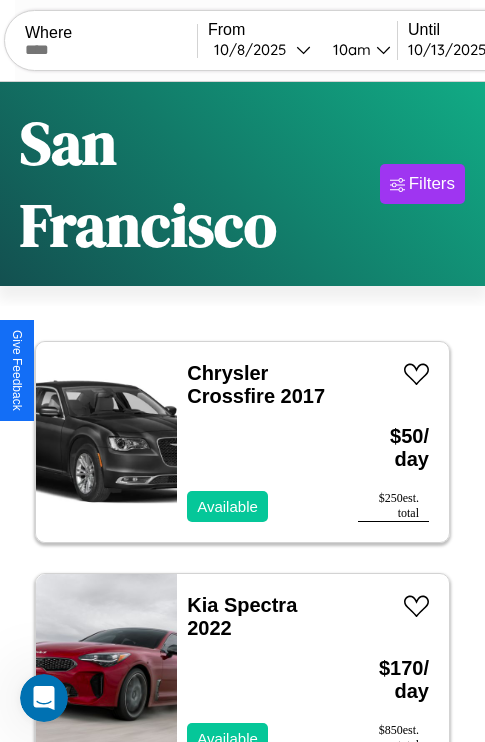 scroll, scrollTop: 119, scrollLeft: 0, axis: vertical 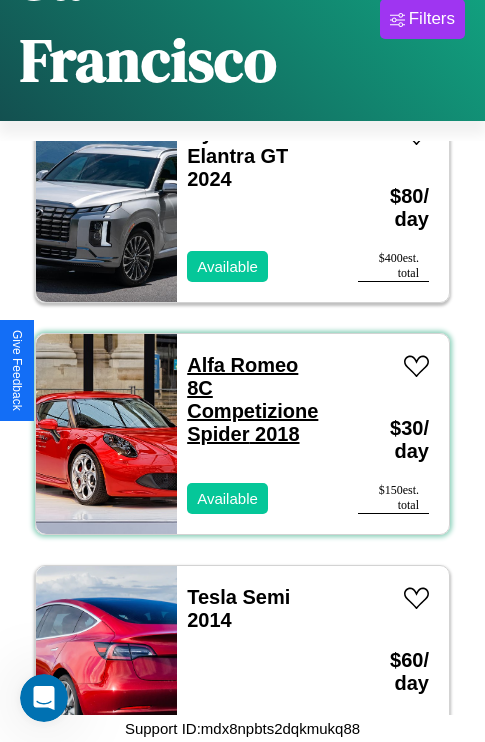 click on "Alfa Romeo   8C Competizione Spider   2018" at bounding box center (252, 399) 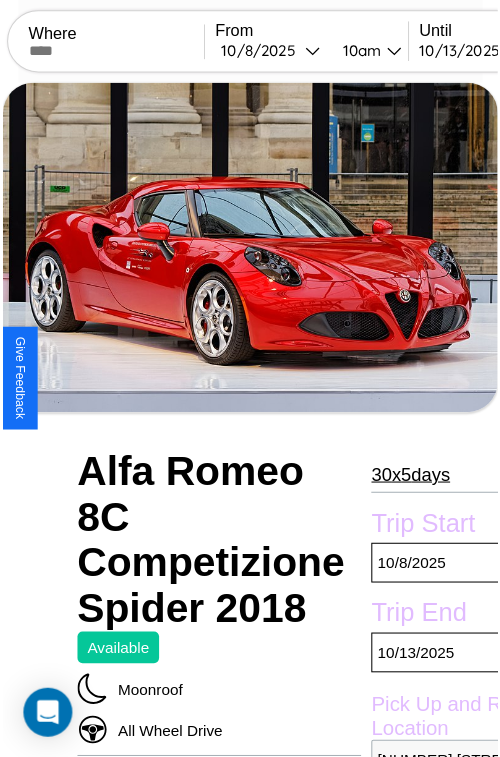 scroll, scrollTop: 180, scrollLeft: 96, axis: both 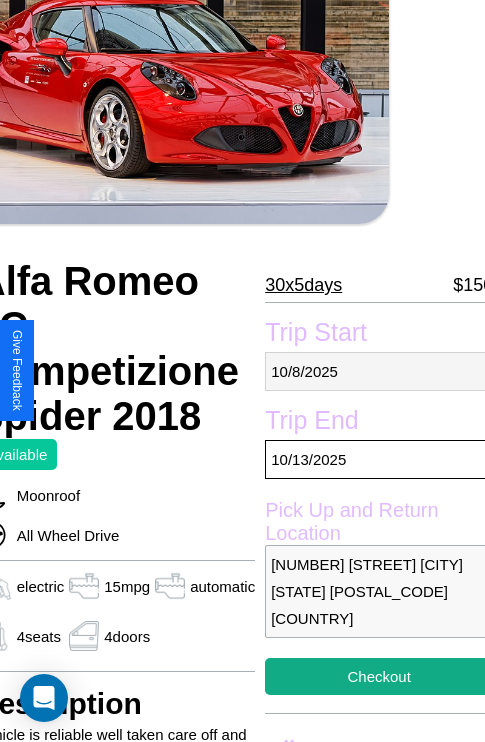 click on "[MONTH] / [DAY] / [YEAR]" at bounding box center [379, 371] 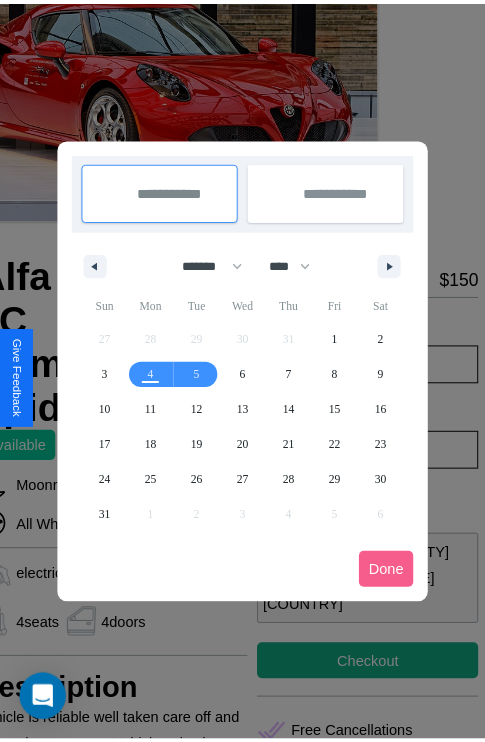 scroll, scrollTop: 0, scrollLeft: 96, axis: horizontal 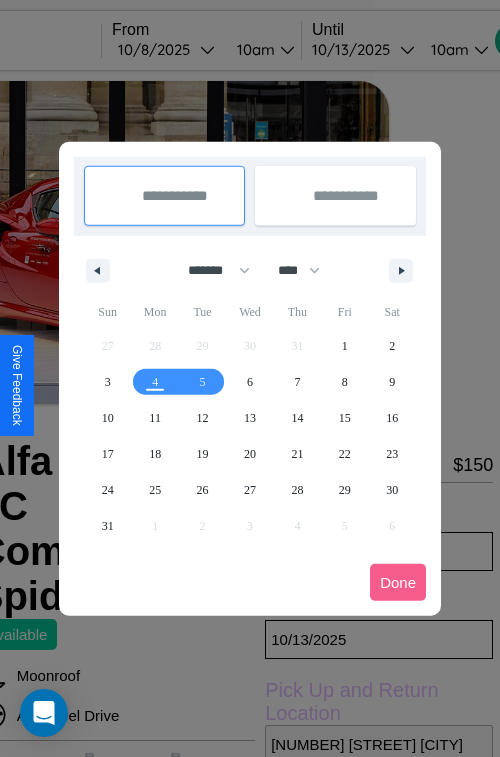 click at bounding box center (250, 378) 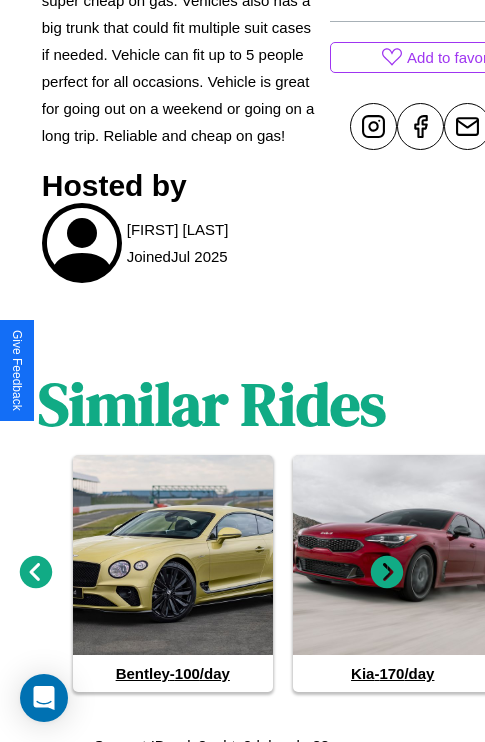 scroll, scrollTop: 958, scrollLeft: 30, axis: both 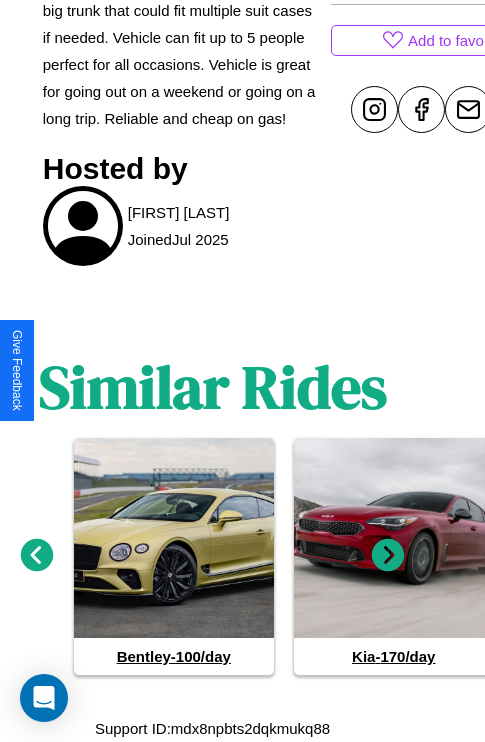 click 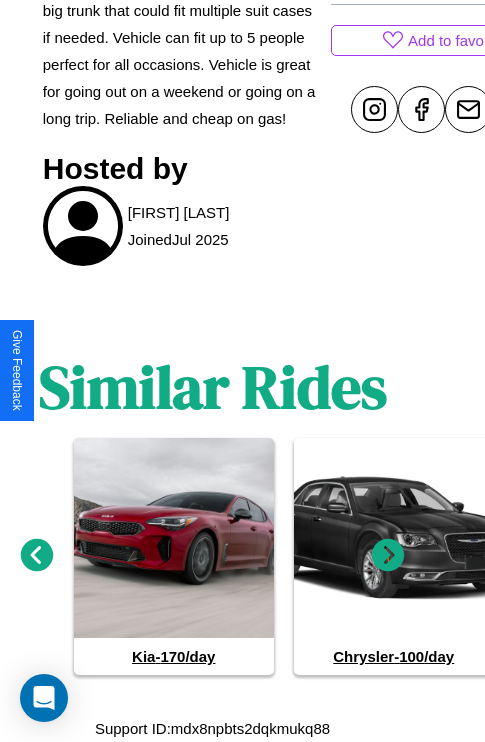 click 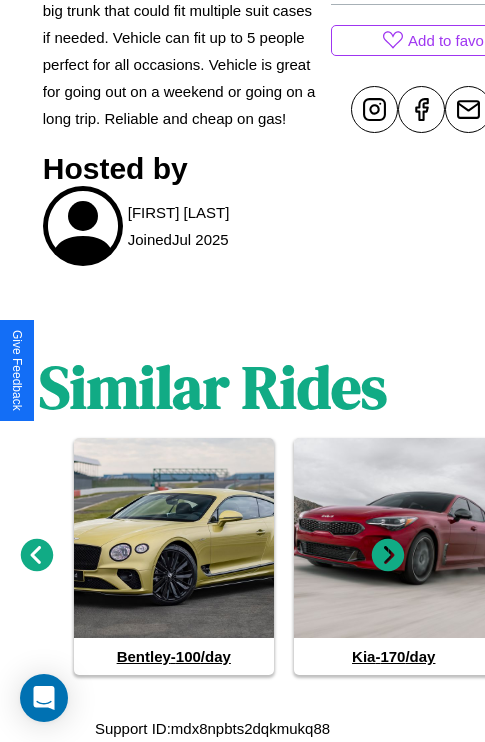 click 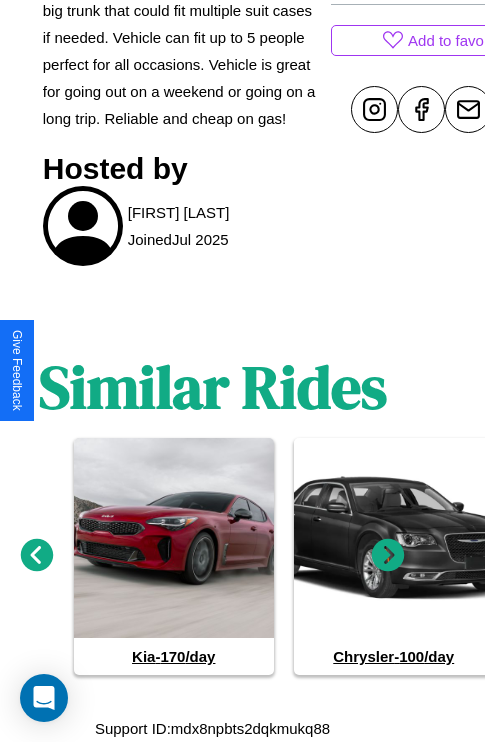 click 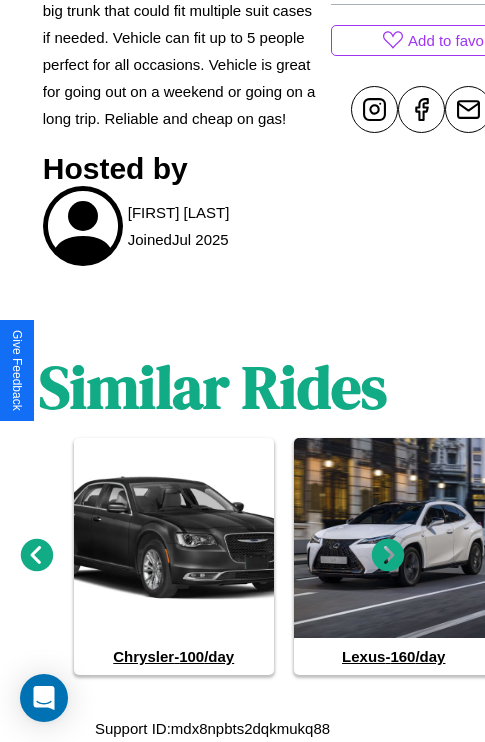click 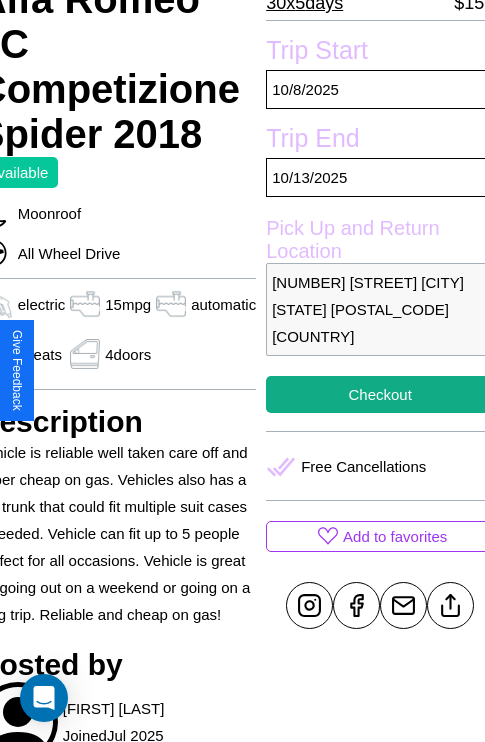scroll, scrollTop: 458, scrollLeft: 96, axis: both 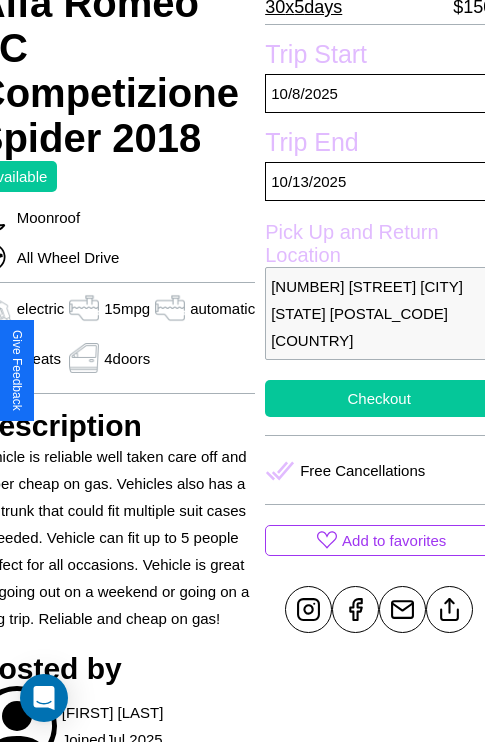 click on "Checkout" at bounding box center (379, 398) 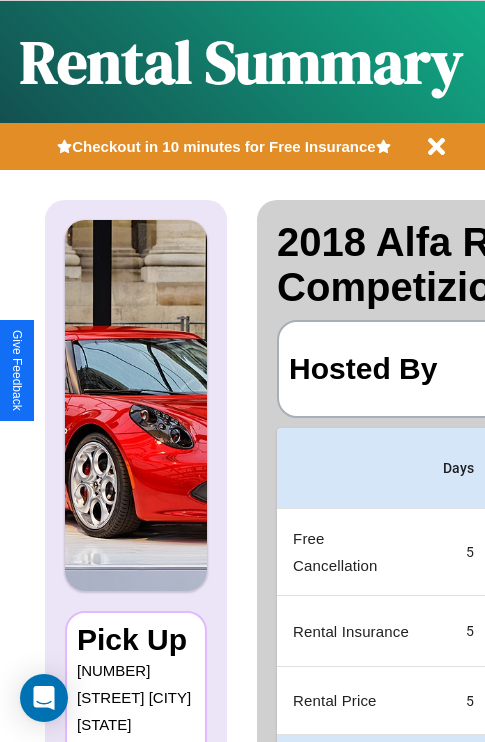 scroll, scrollTop: 0, scrollLeft: 383, axis: horizontal 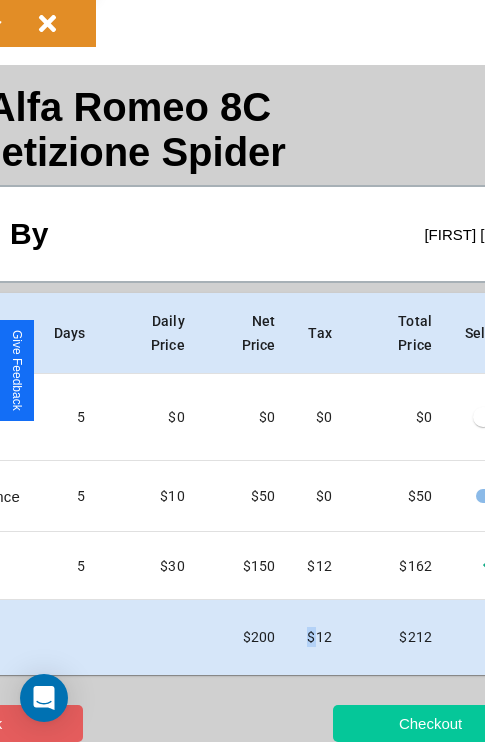 click on "Checkout" at bounding box center [430, 723] 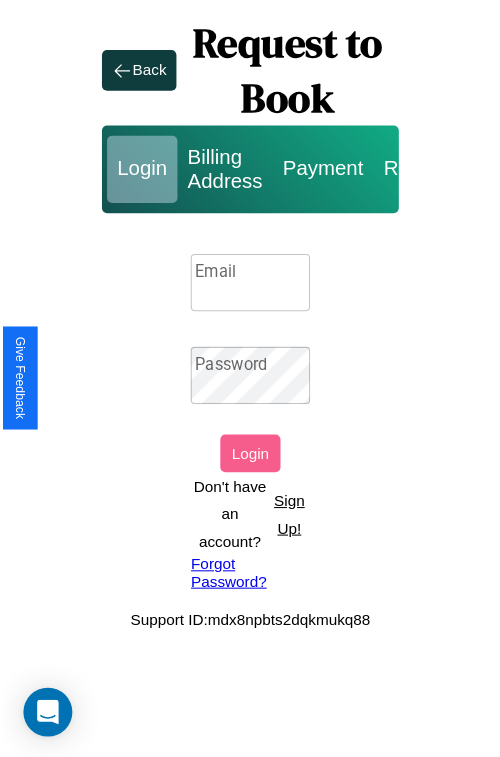 scroll, scrollTop: 0, scrollLeft: 0, axis: both 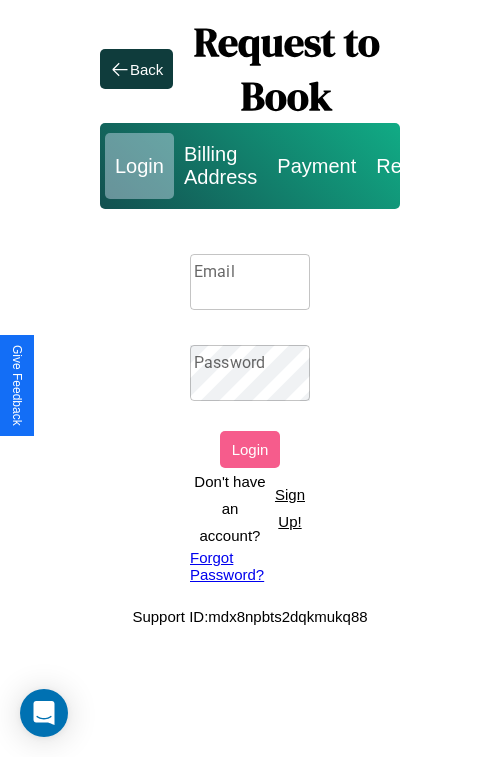 click on "Sign Up!" at bounding box center (290, 508) 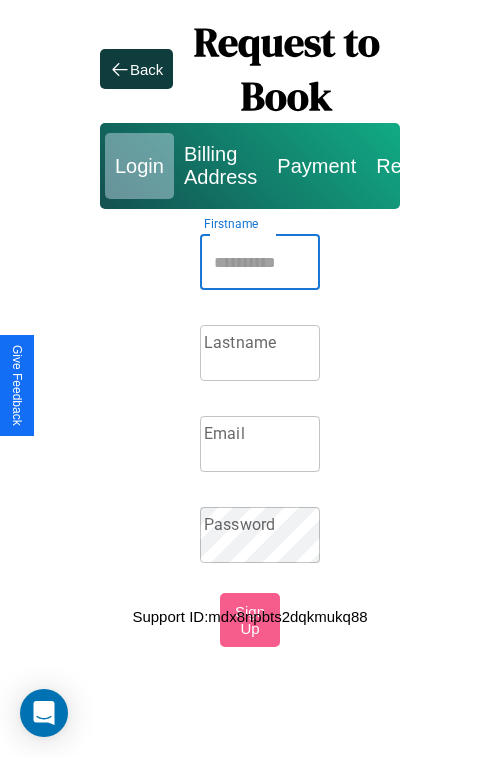 click on "Firstname" at bounding box center (260, 262) 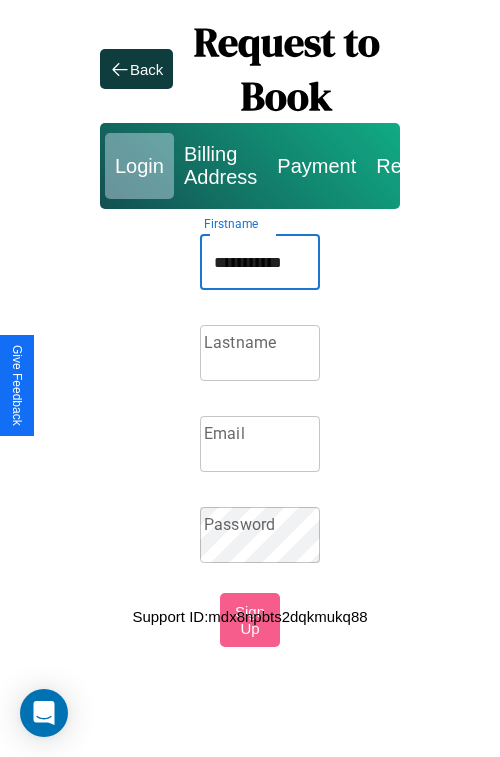 type on "**********" 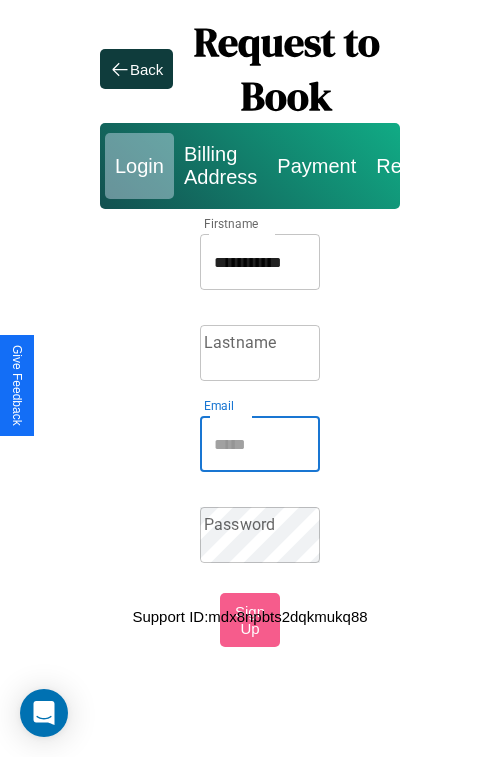 click on "Email" at bounding box center (260, 444) 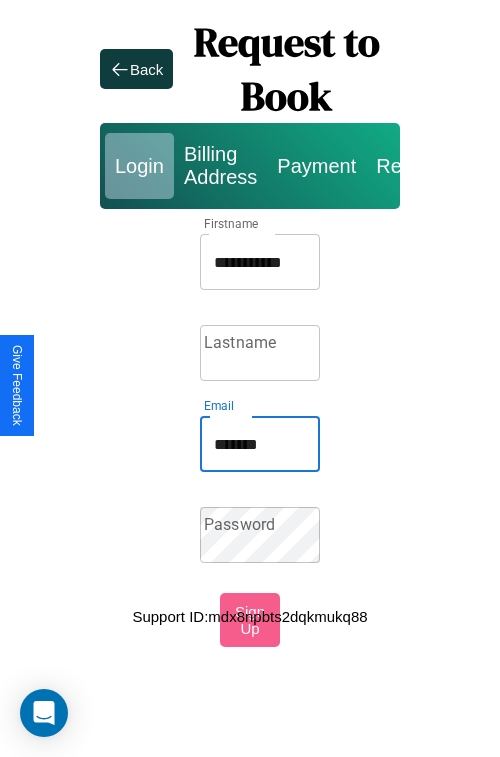 type on "********" 